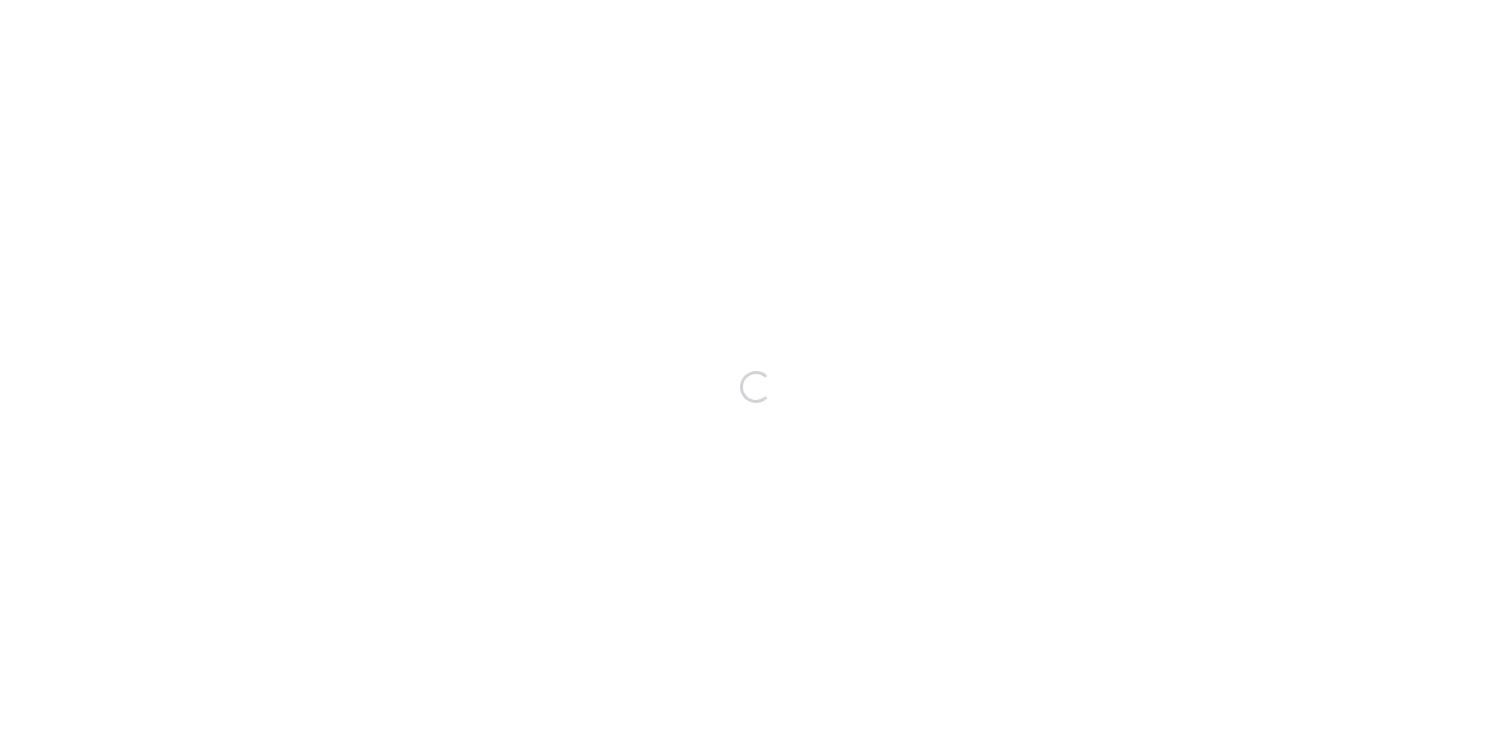 scroll, scrollTop: 0, scrollLeft: 0, axis: both 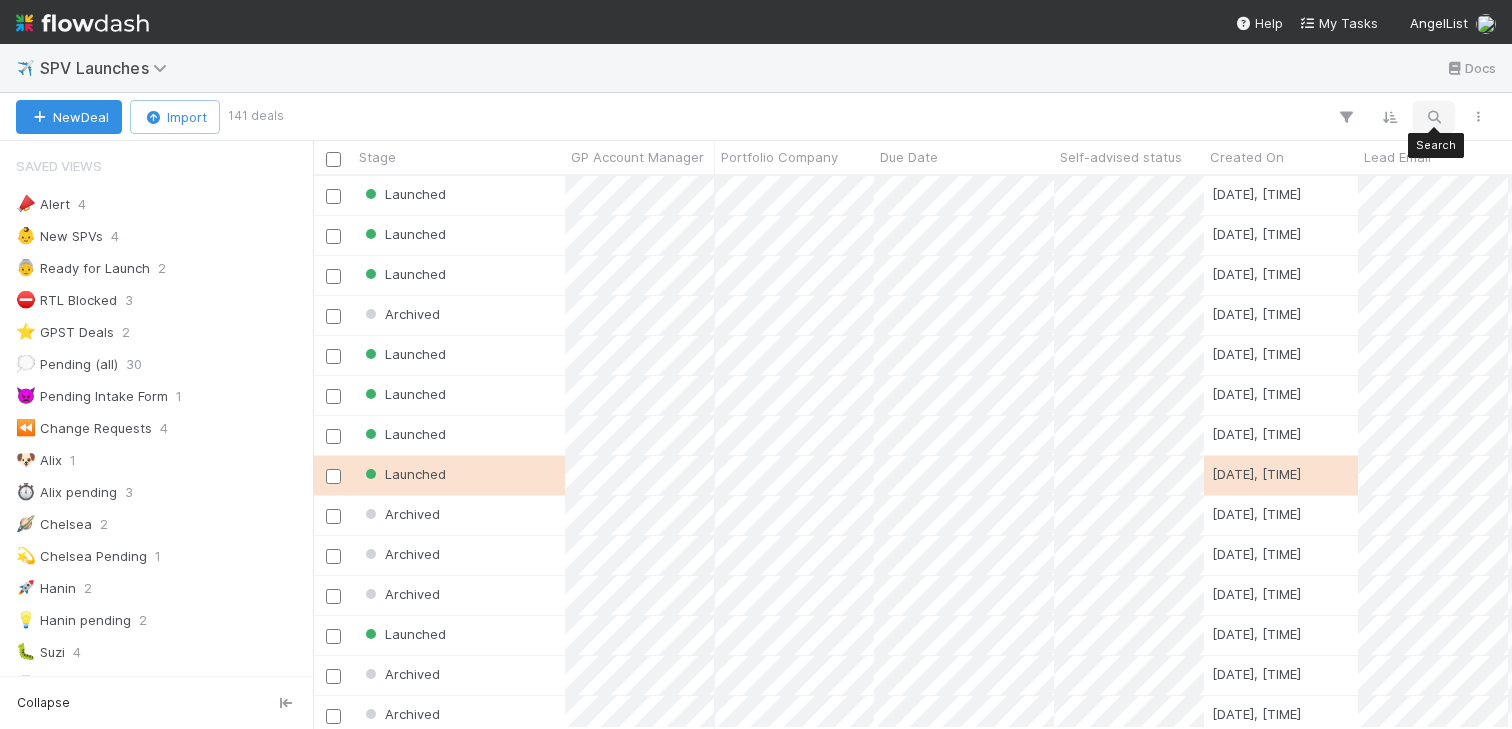 click at bounding box center [1434, 117] 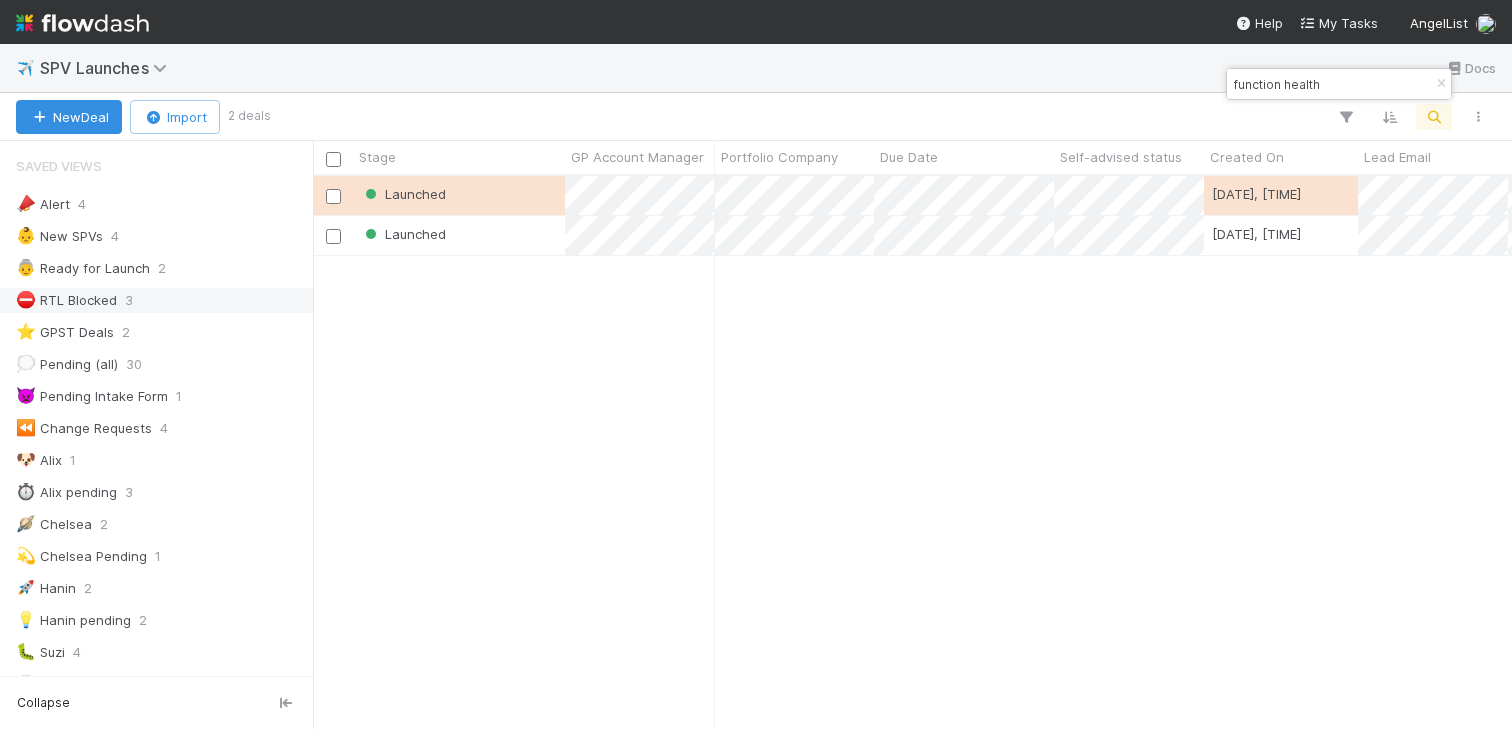 scroll, scrollTop: 0, scrollLeft: 1, axis: horizontal 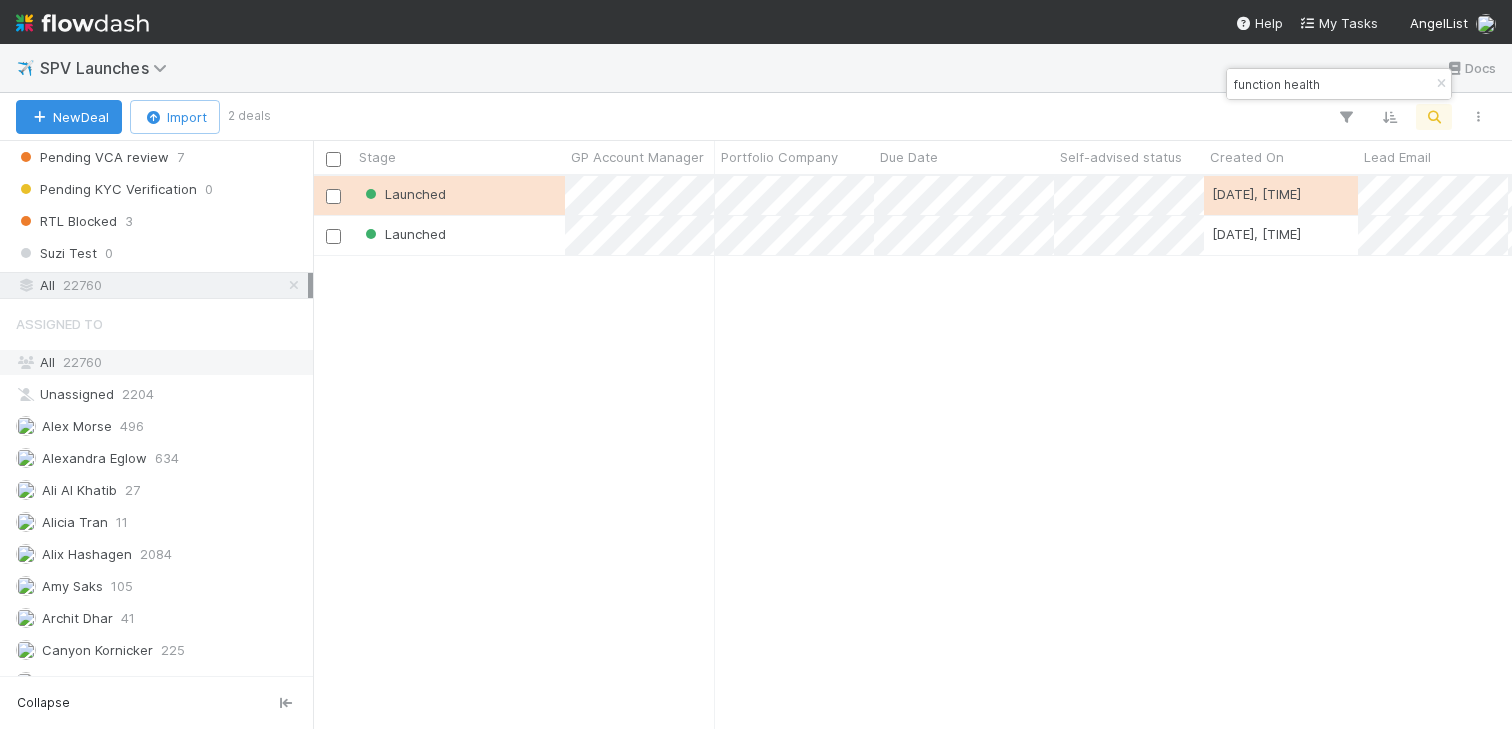 type on "function health" 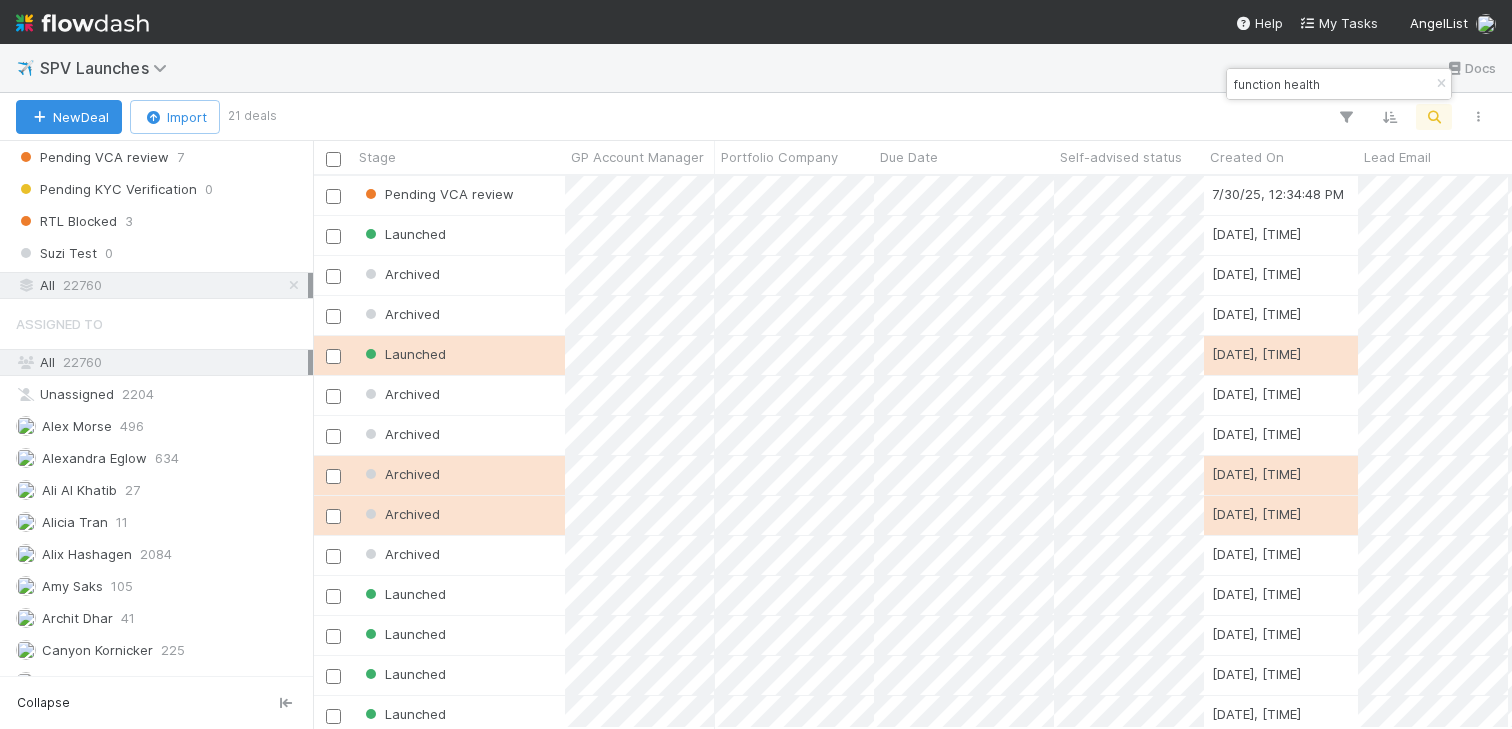 scroll, scrollTop: 0, scrollLeft: 1, axis: horizontal 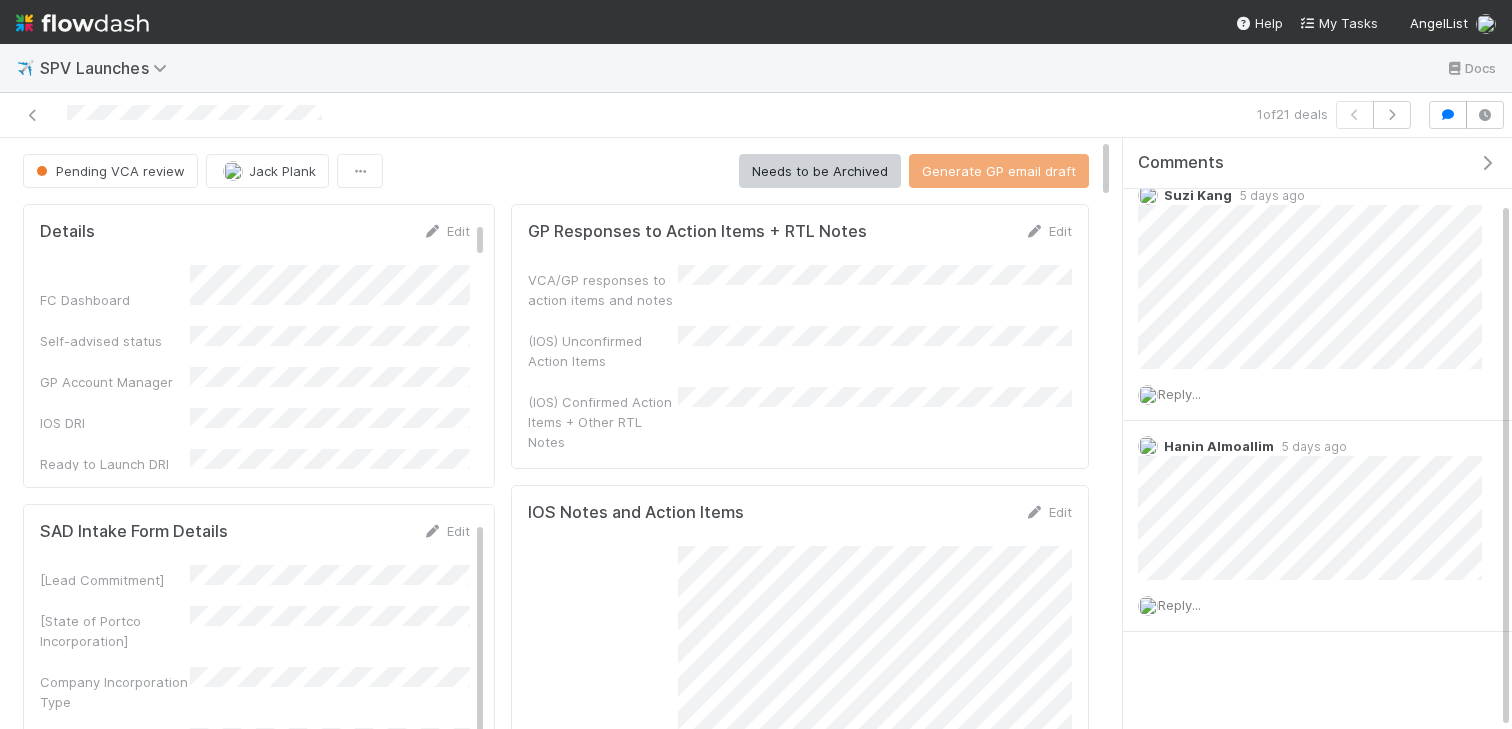 checkbox on "true" 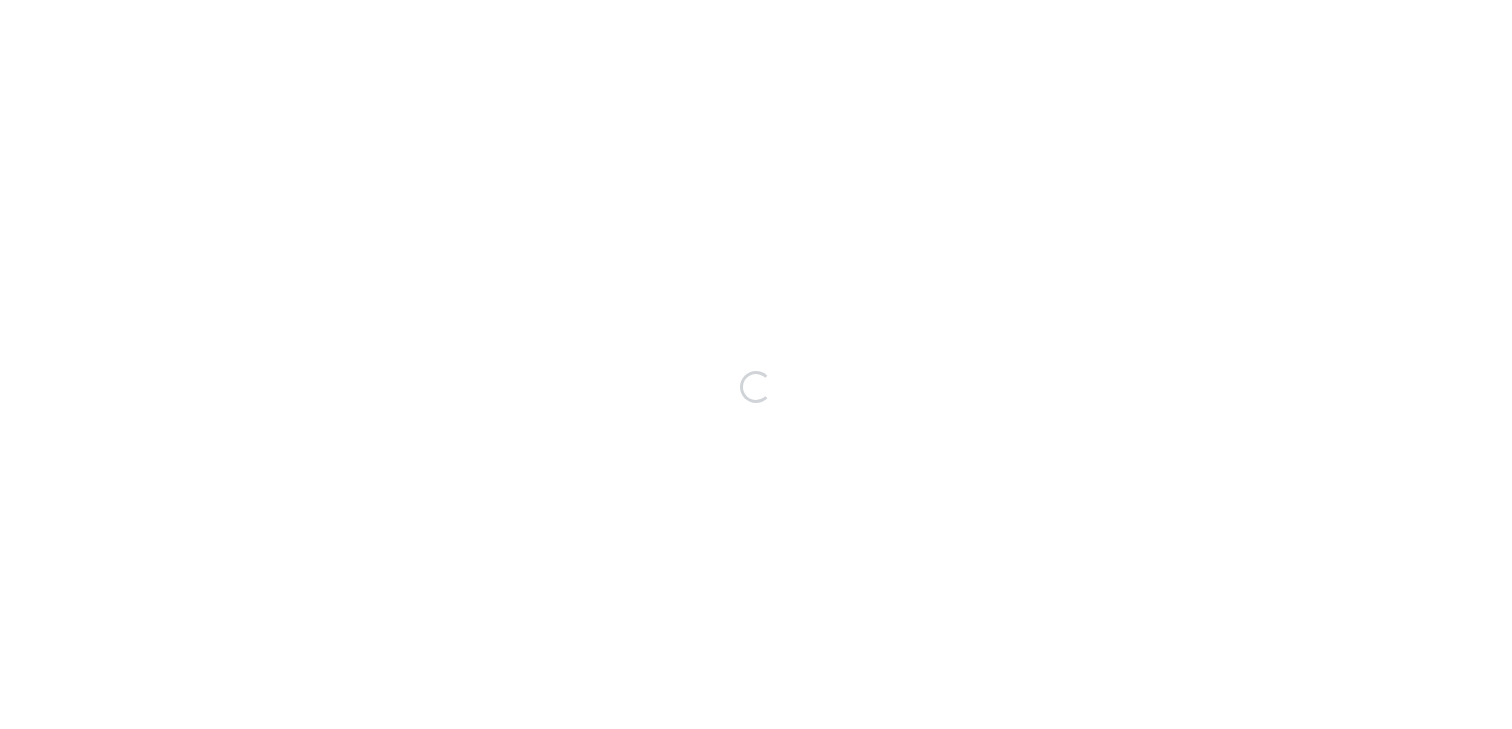 scroll, scrollTop: 0, scrollLeft: 0, axis: both 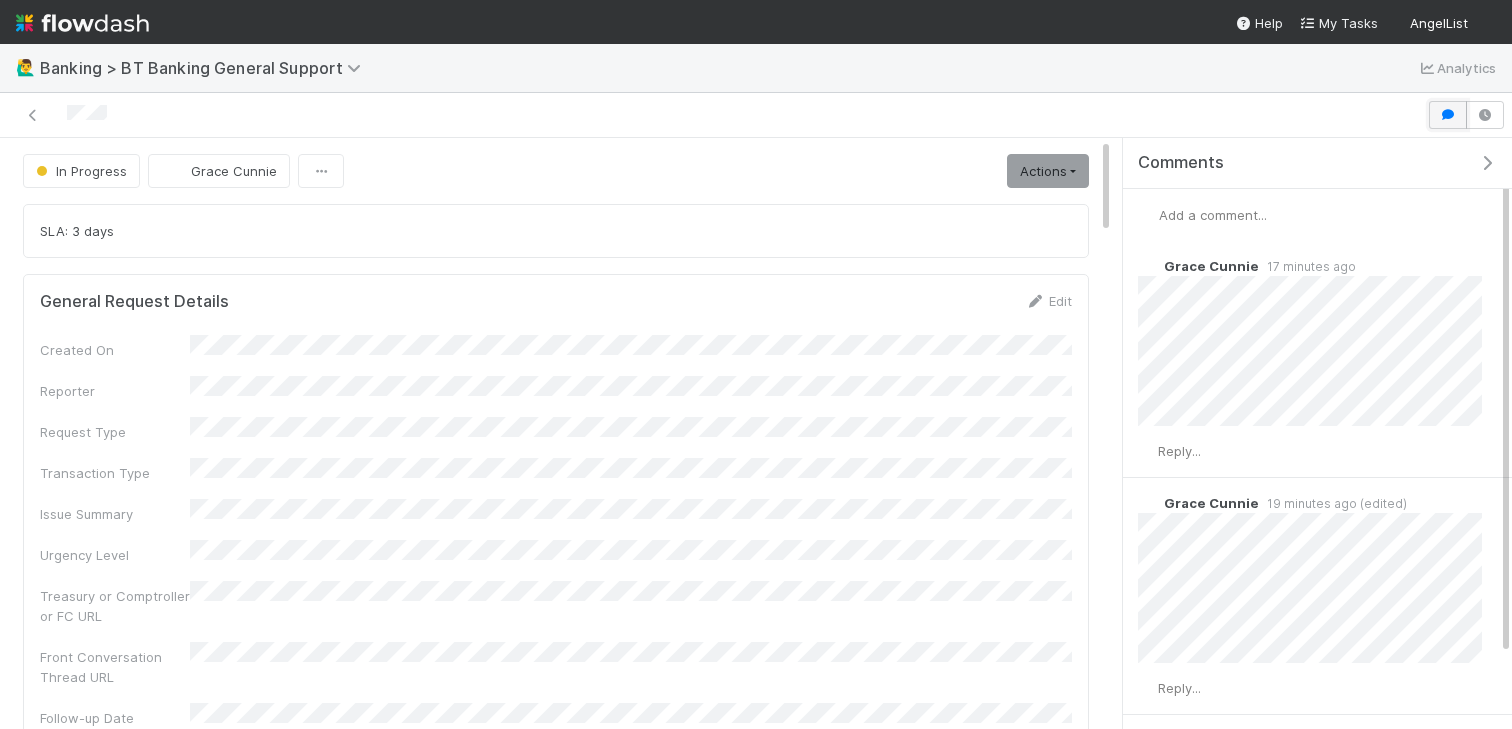 click at bounding box center [1448, 115] 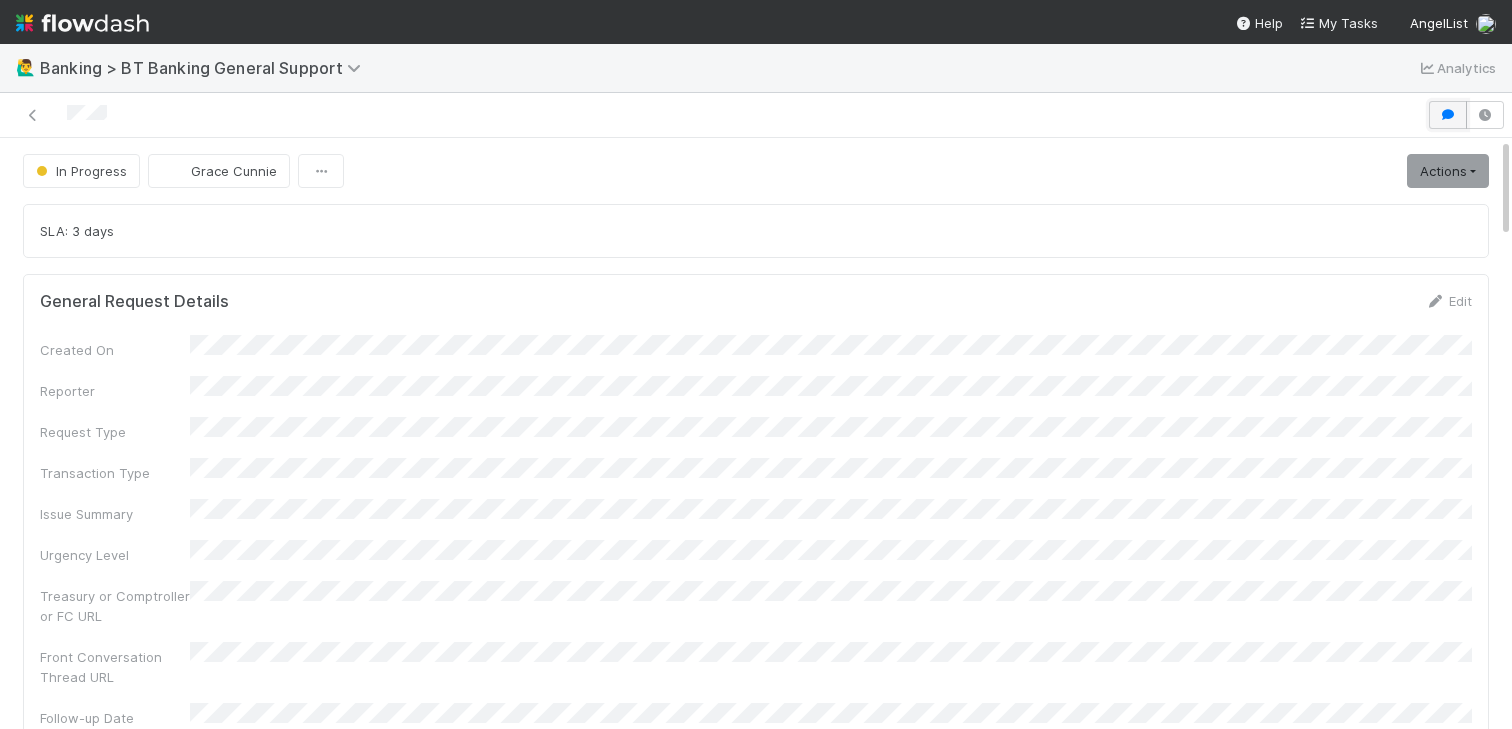 click at bounding box center (1448, 115) 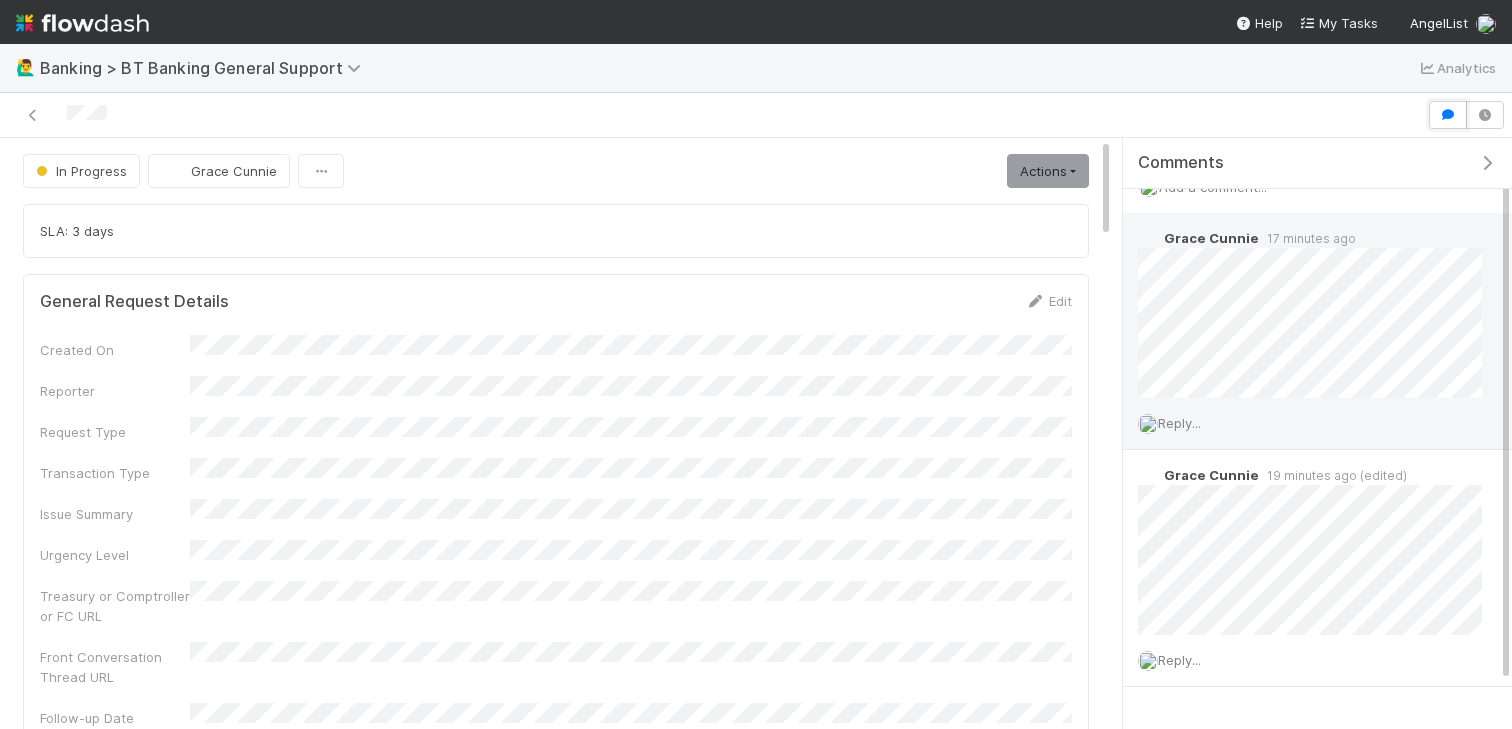 scroll, scrollTop: 38, scrollLeft: 0, axis: vertical 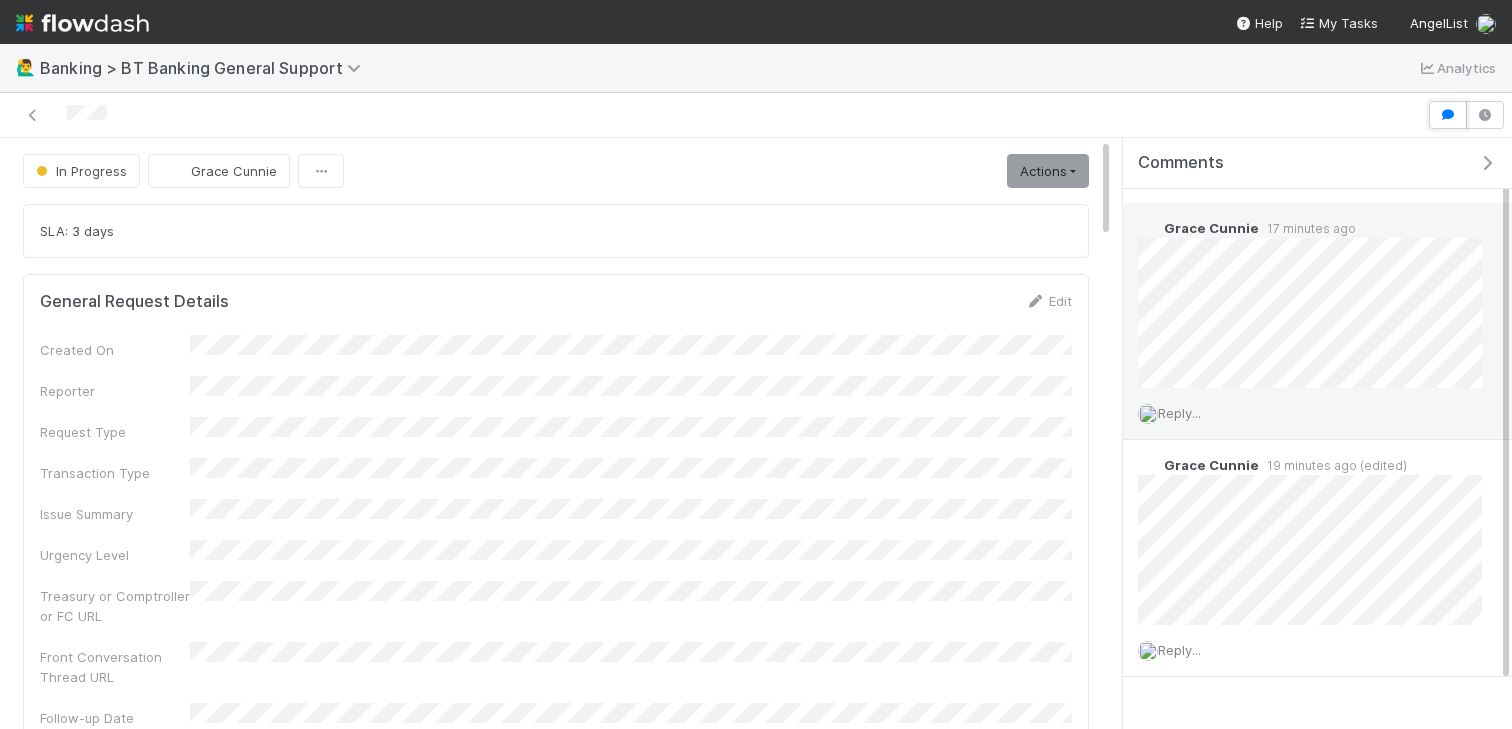 type 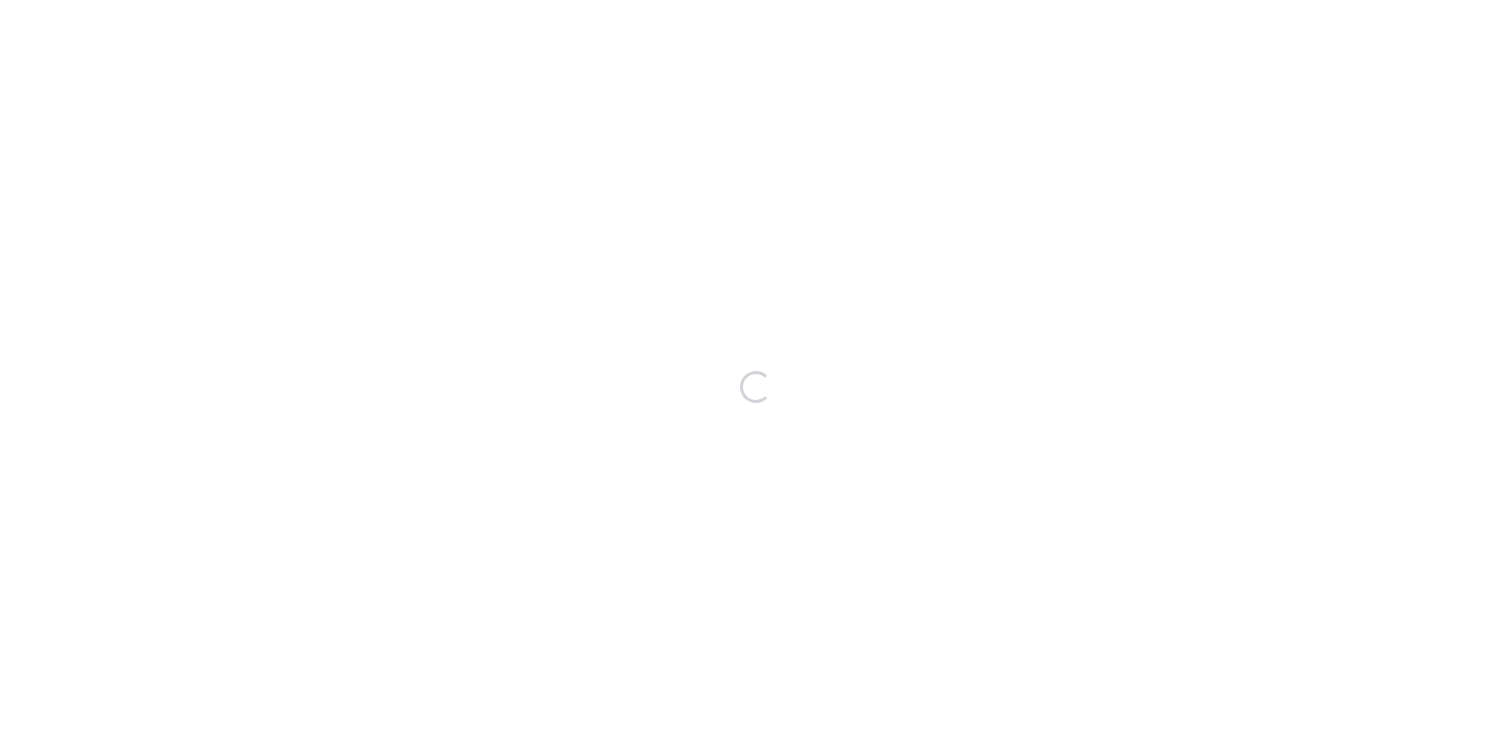 scroll, scrollTop: 0, scrollLeft: 0, axis: both 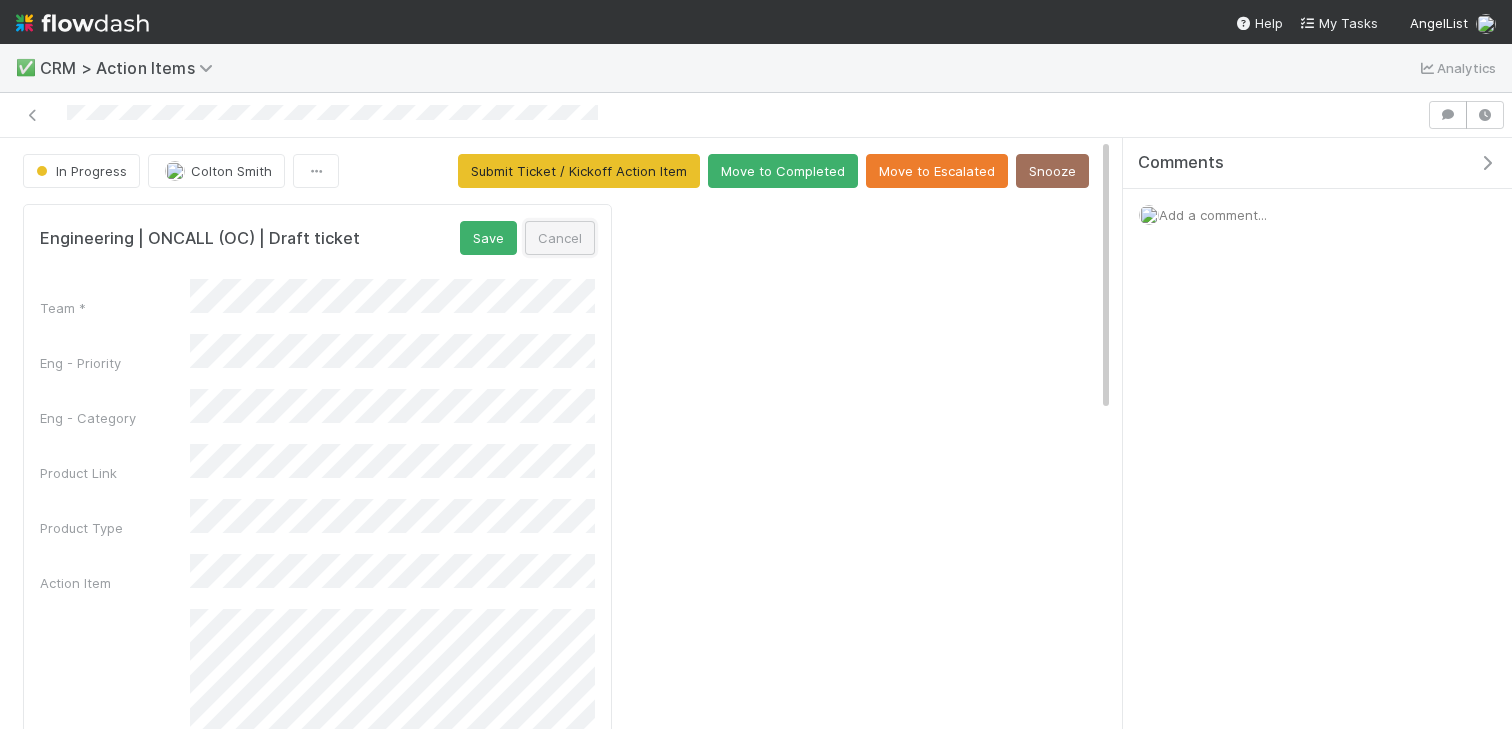 click on "Cancel" at bounding box center (560, 238) 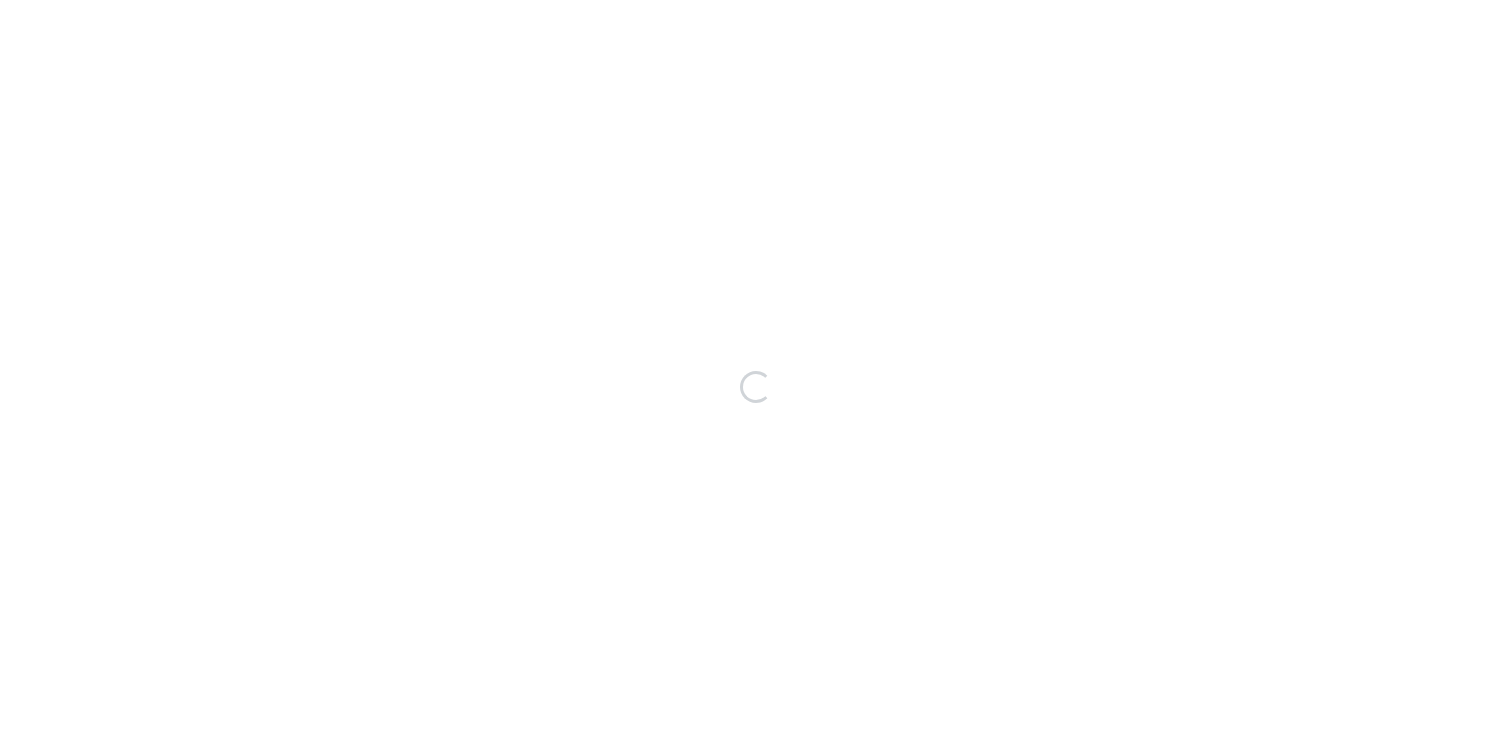 scroll, scrollTop: 0, scrollLeft: 0, axis: both 